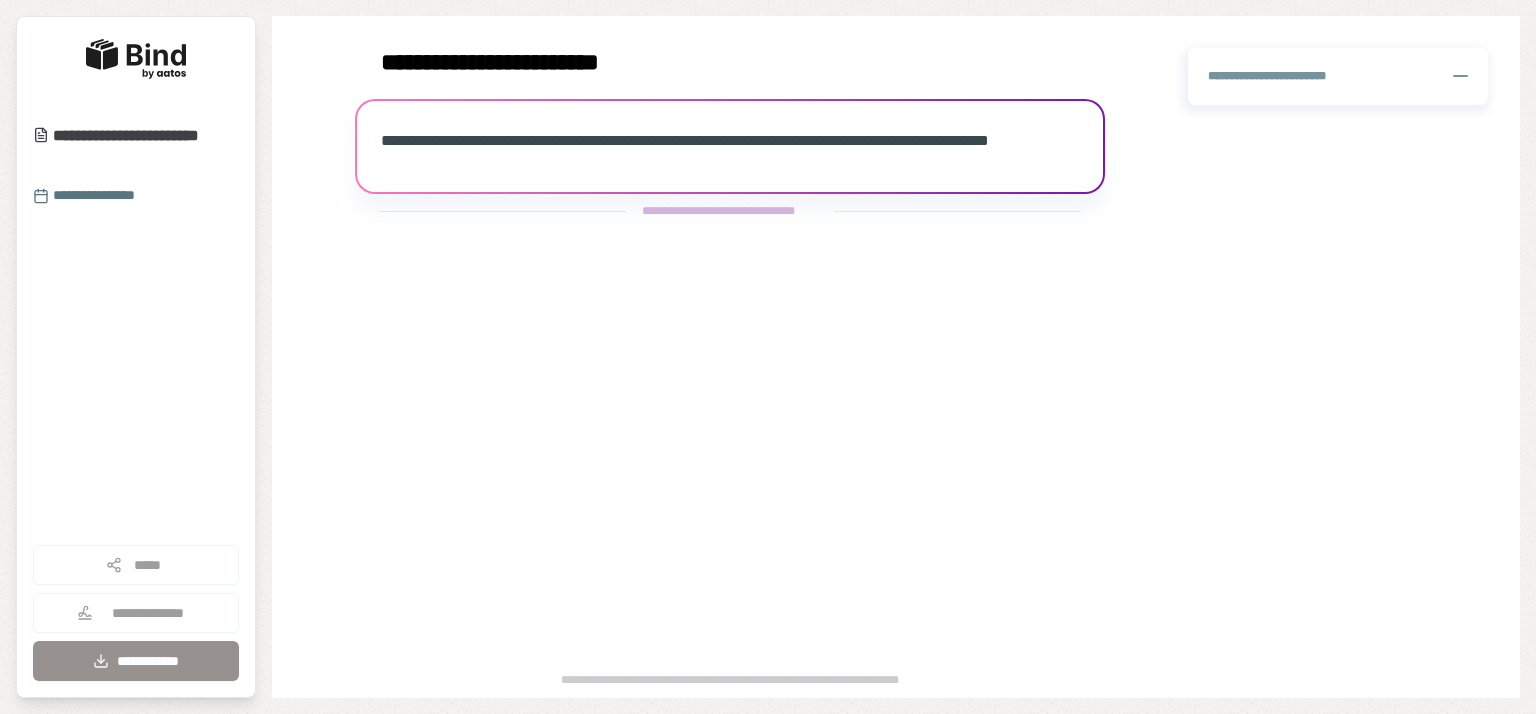 scroll, scrollTop: 0, scrollLeft: 0, axis: both 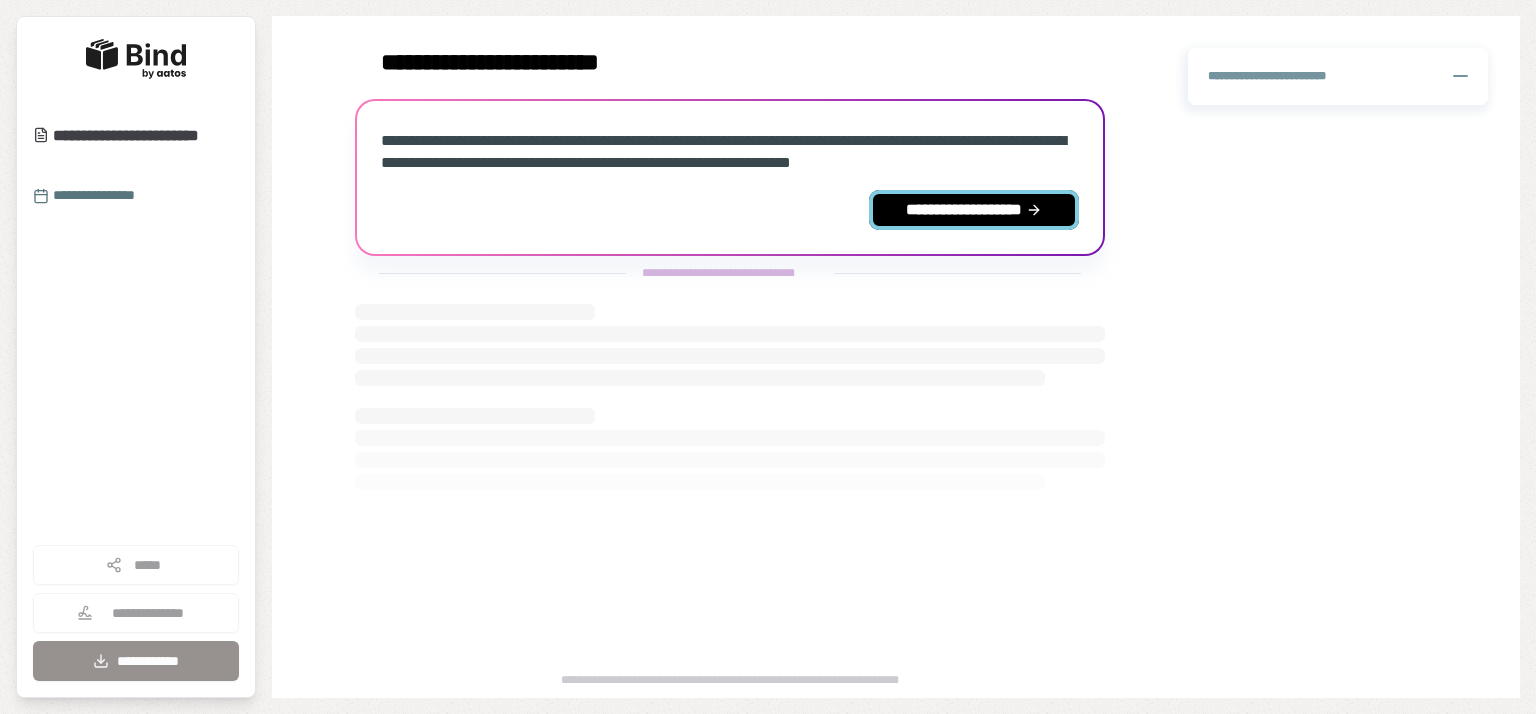 click on "**********" at bounding box center [974, 210] 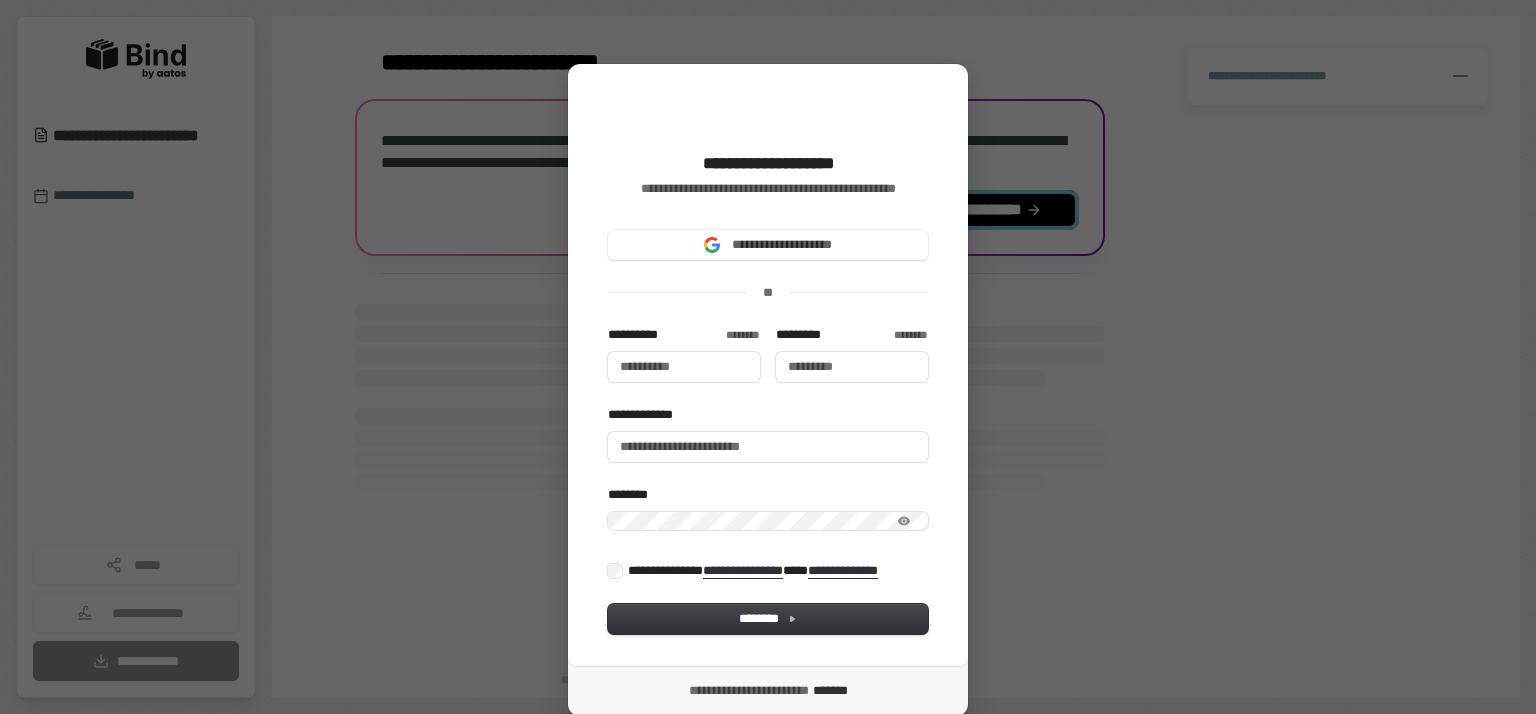 type 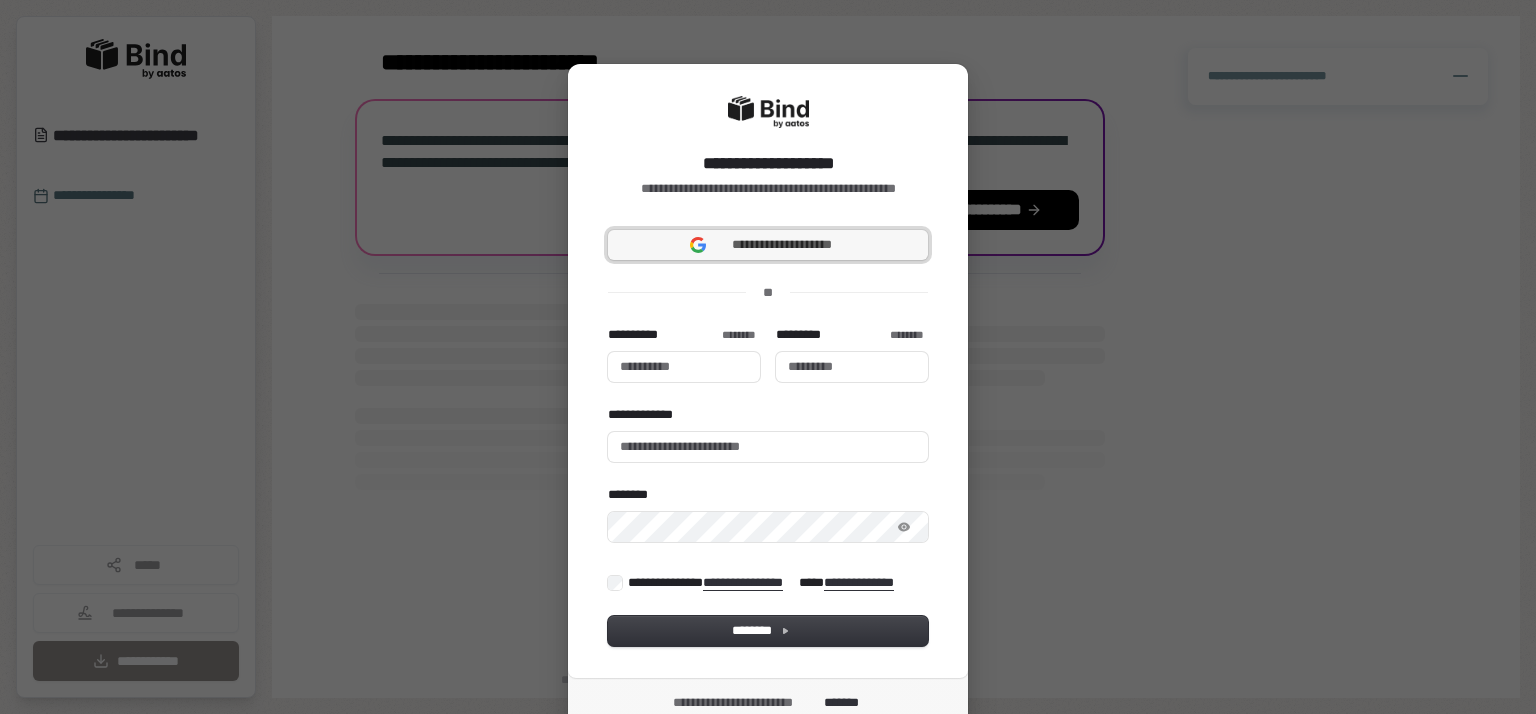 click on "**********" at bounding box center (781, 245) 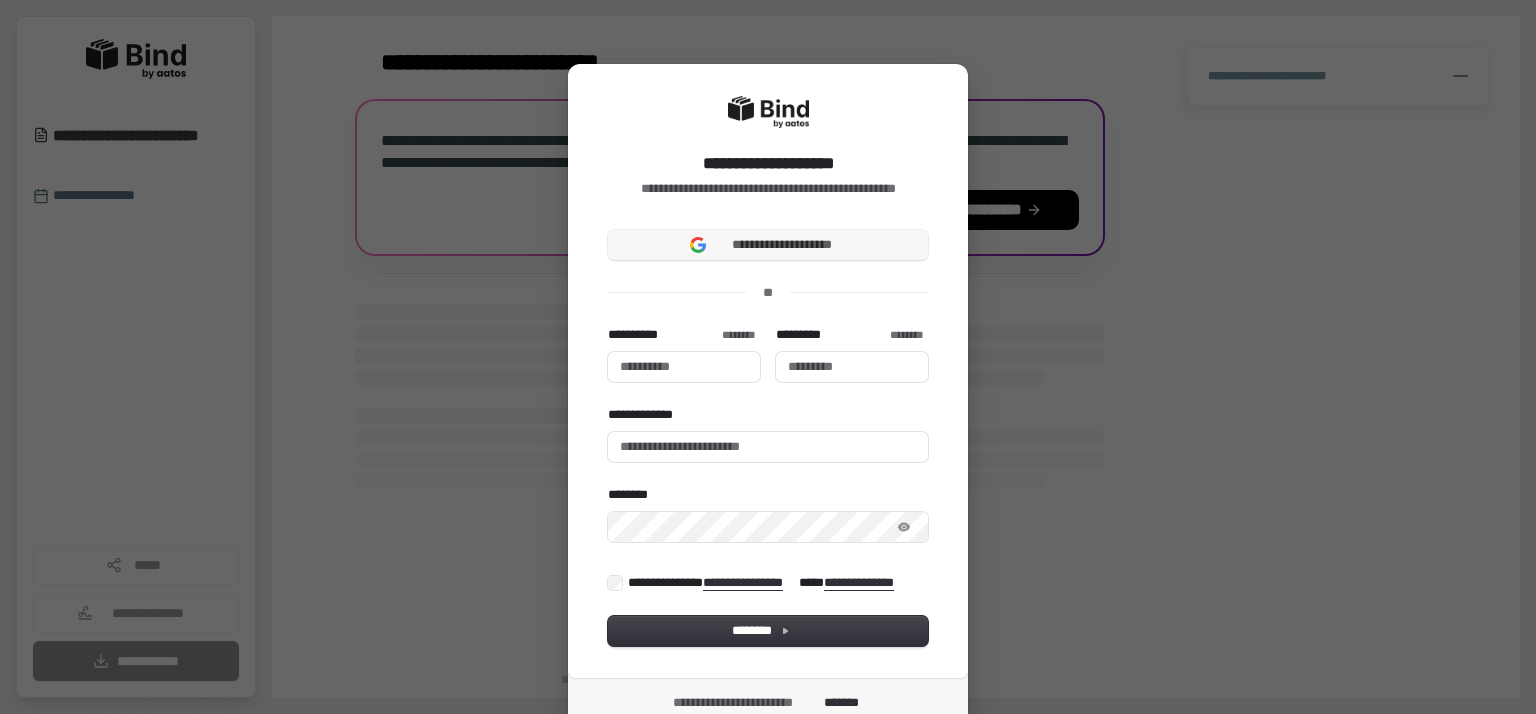 type 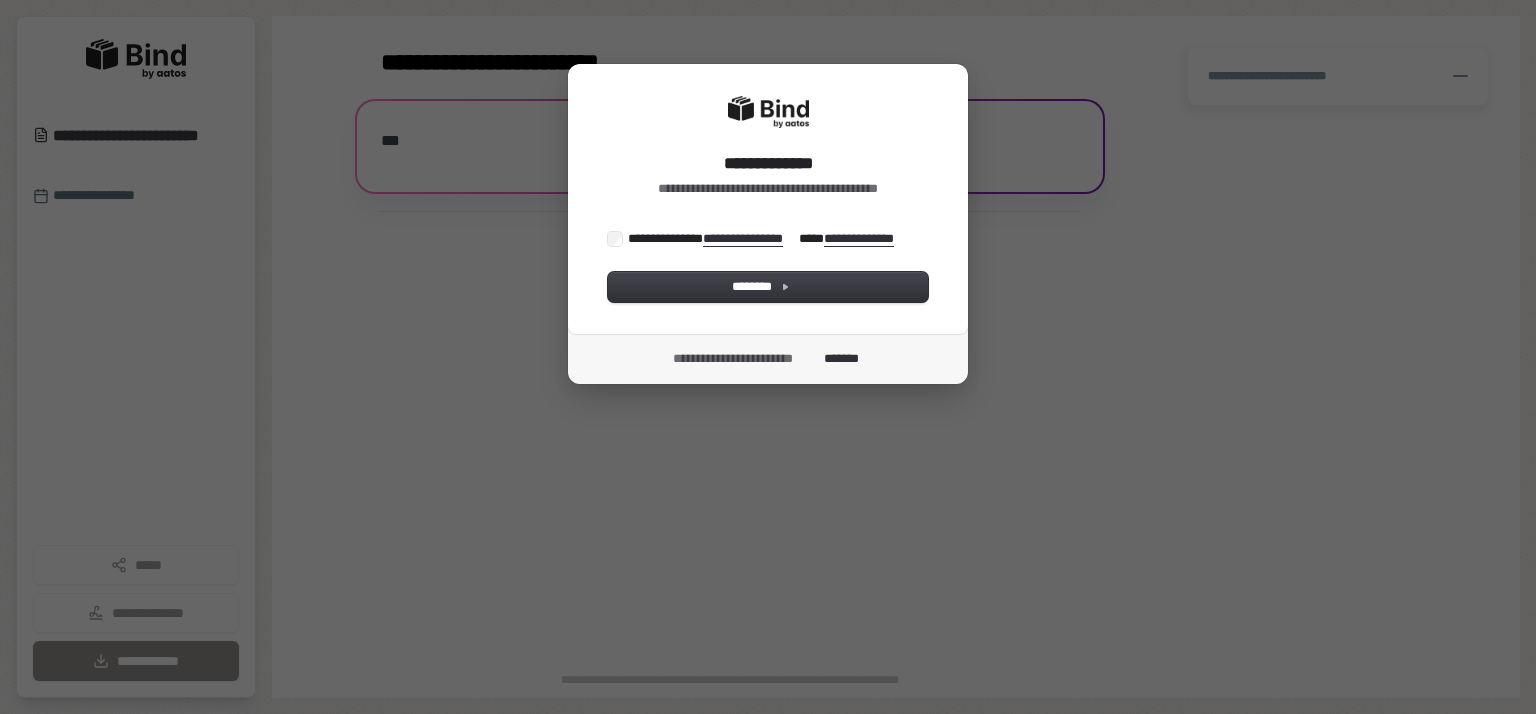 scroll, scrollTop: 0, scrollLeft: 0, axis: both 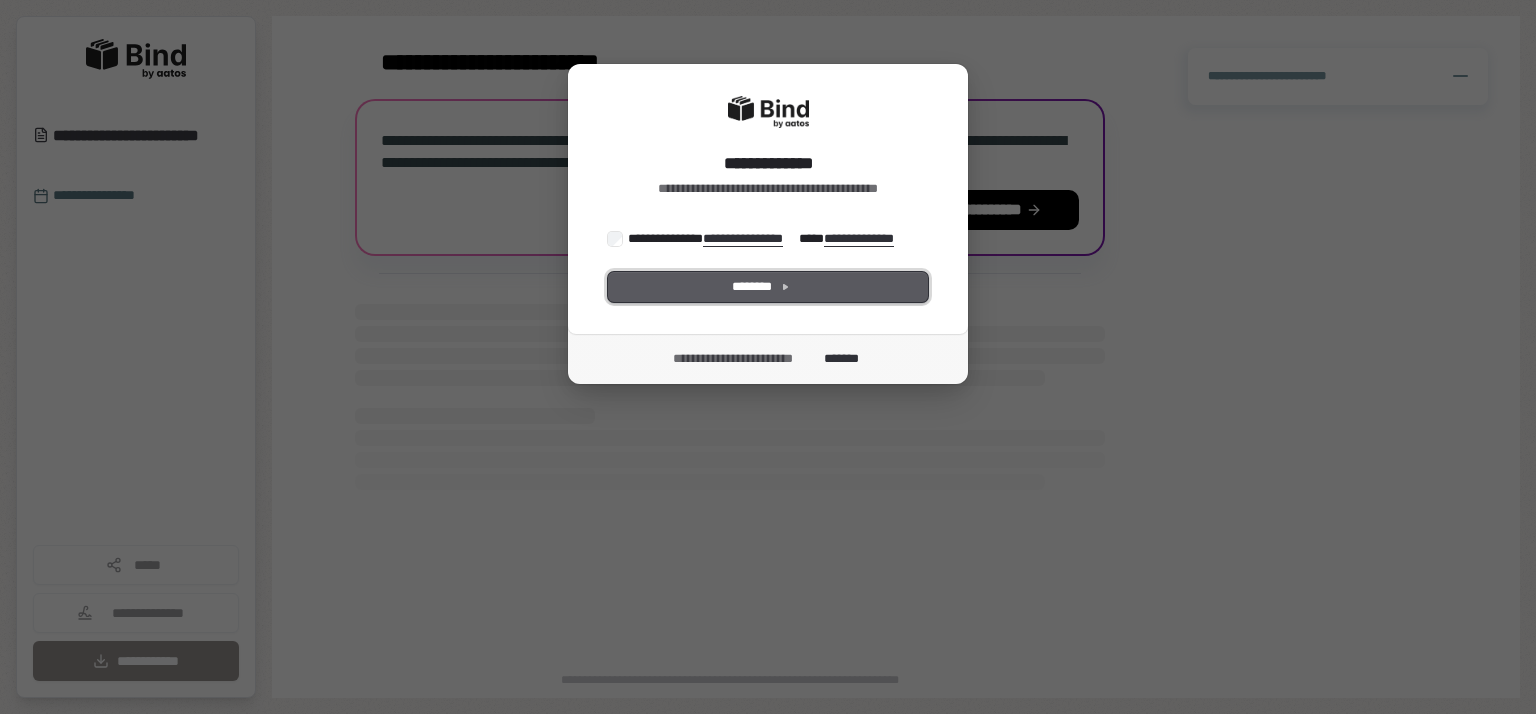 click on "********" at bounding box center [768, 287] 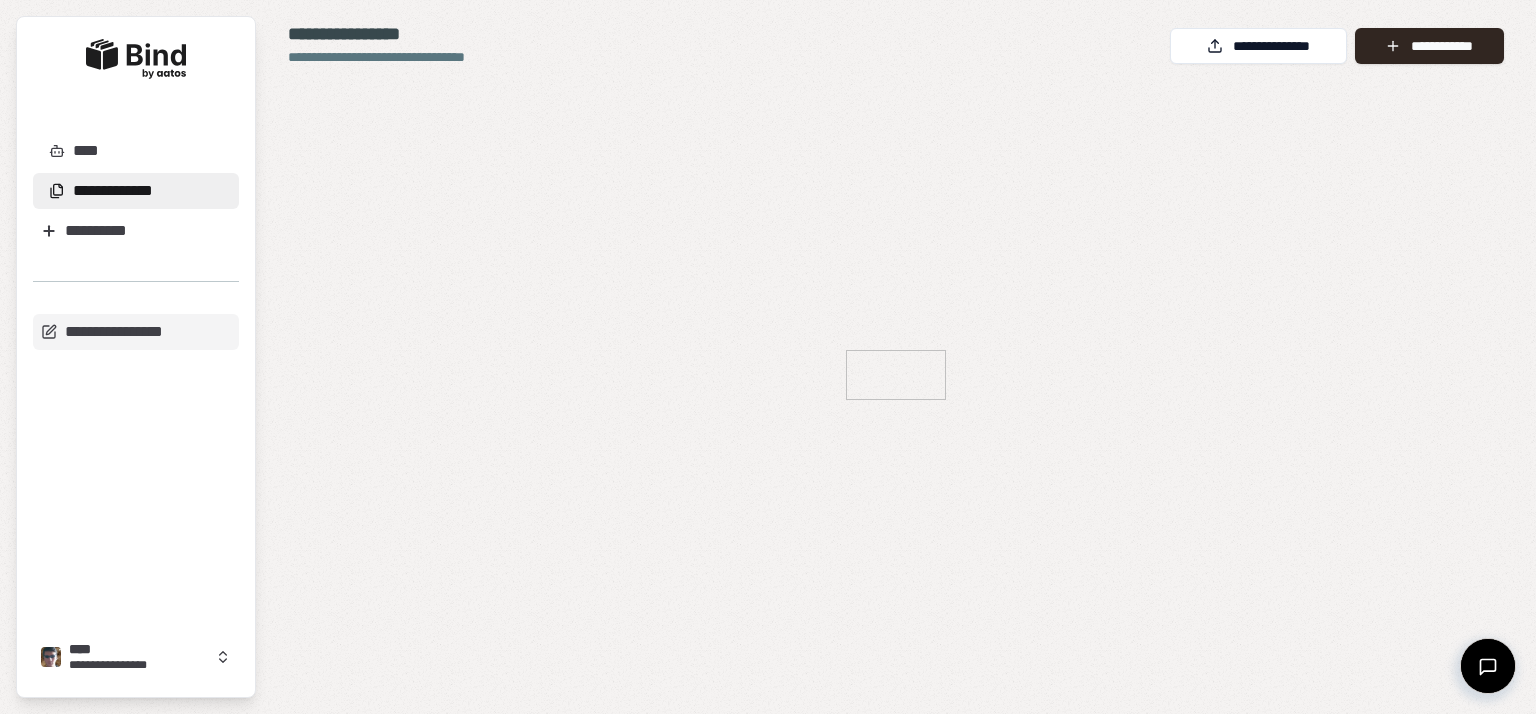 scroll, scrollTop: 0, scrollLeft: 0, axis: both 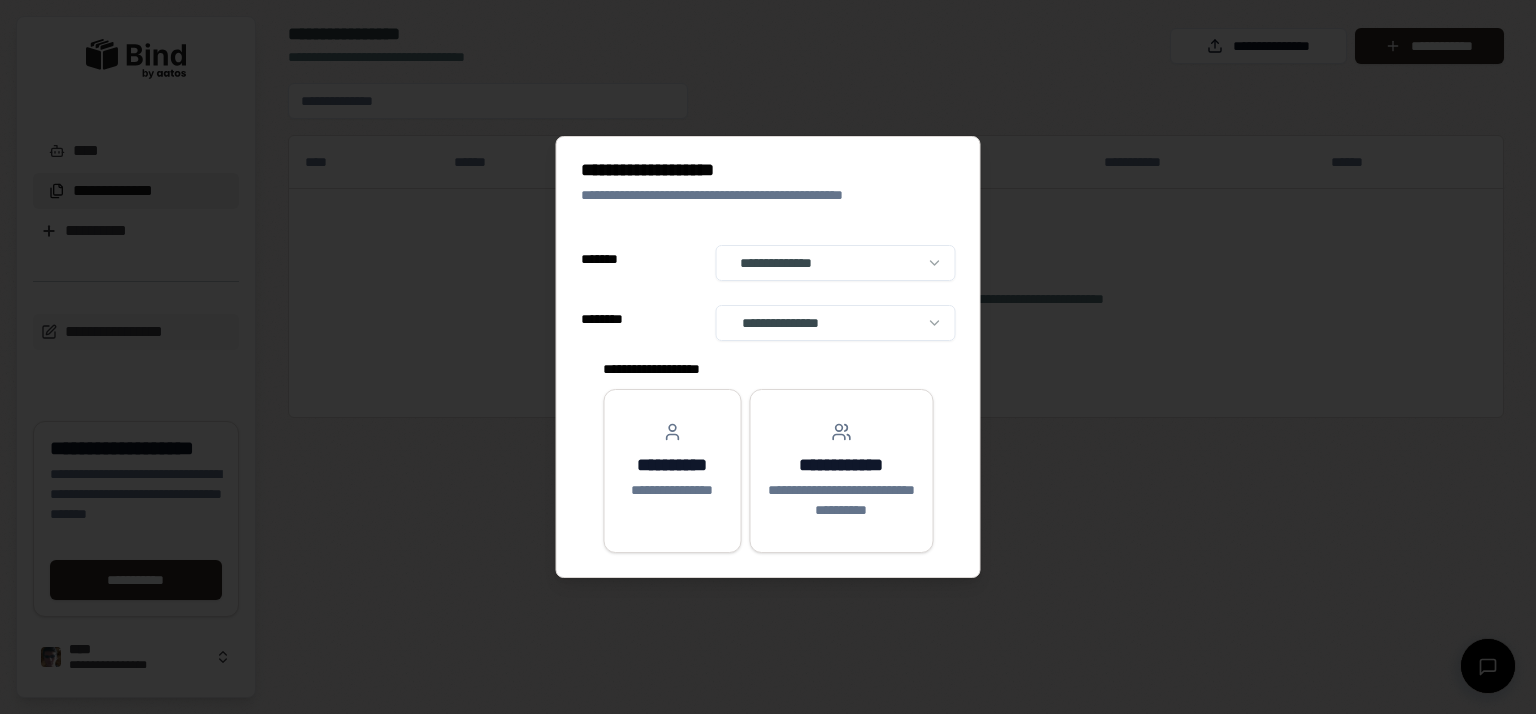 select on "**" 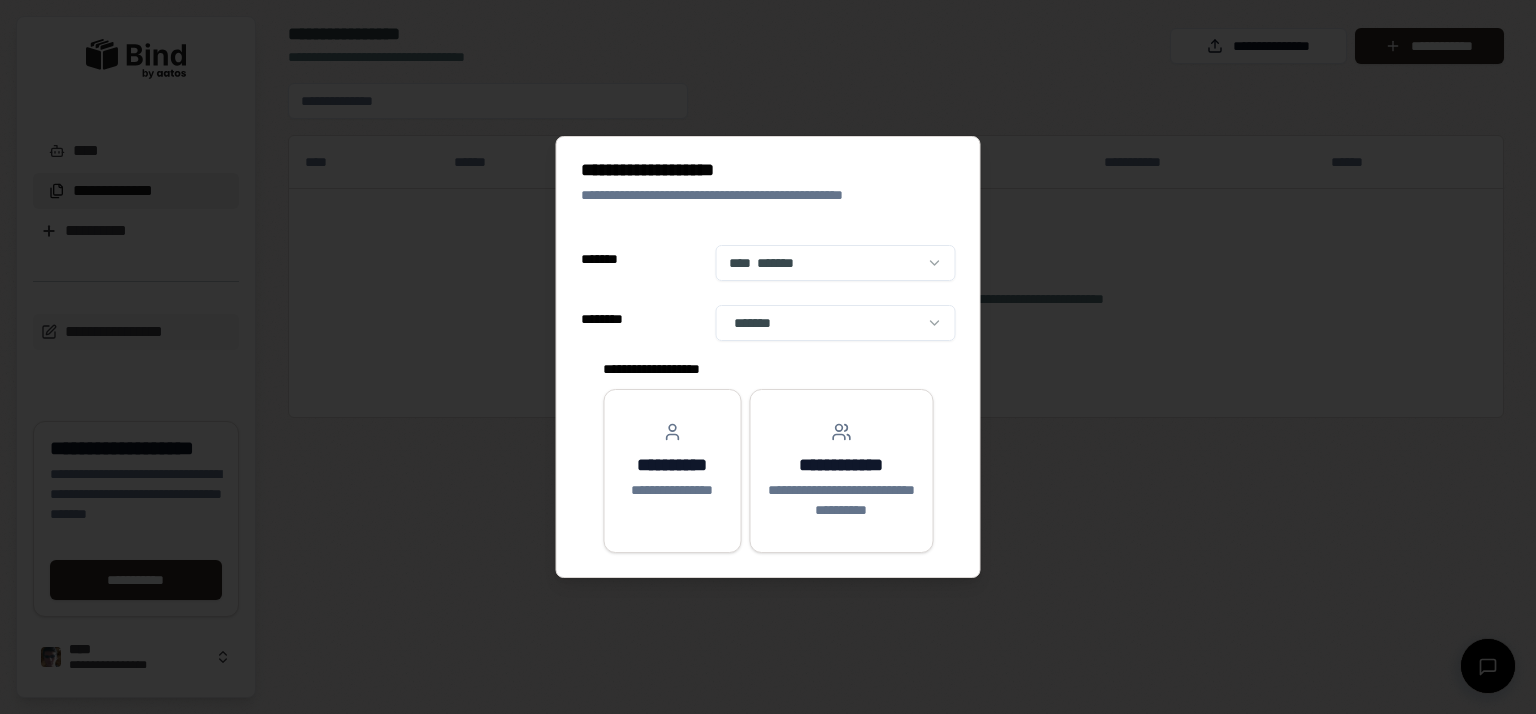 click on "**********" at bounding box center (768, 357) 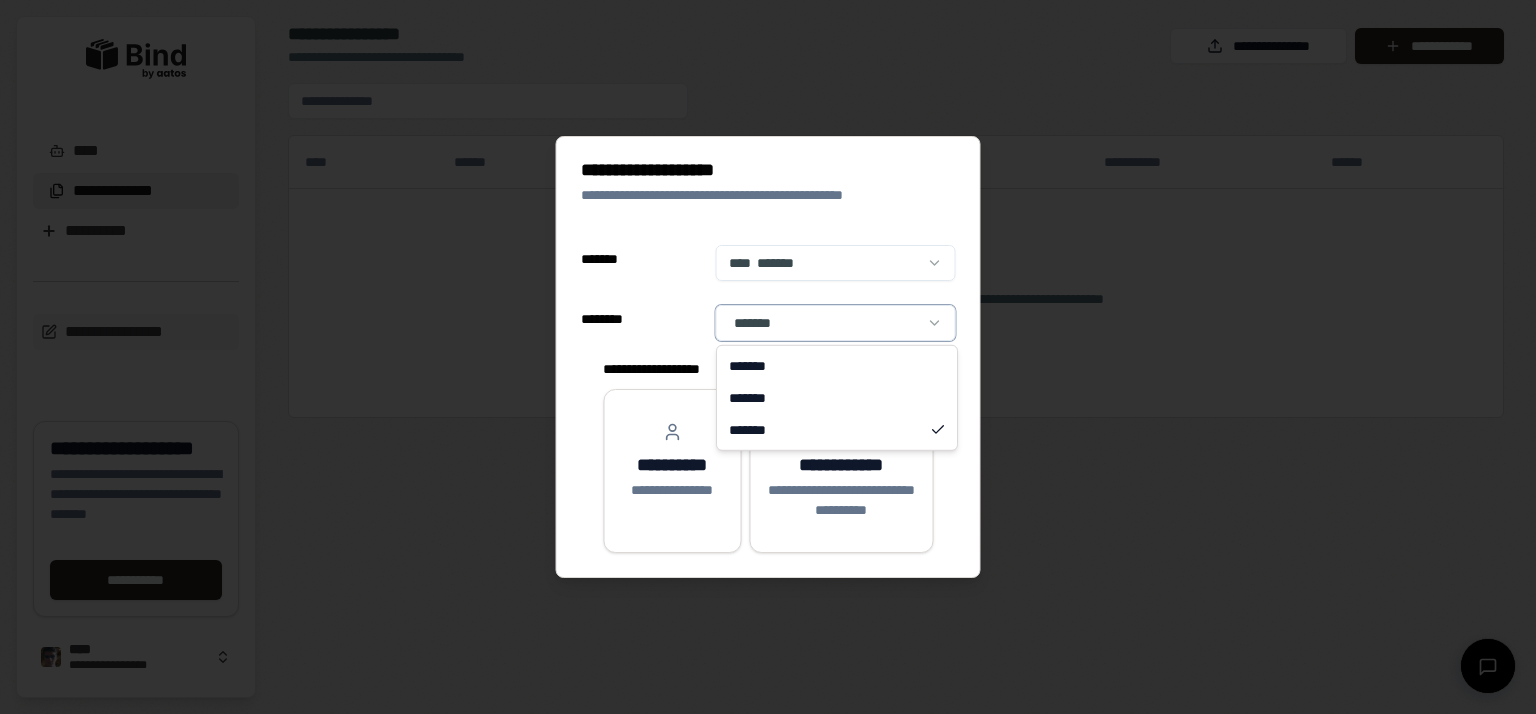 click on "**********" at bounding box center [768, 357] 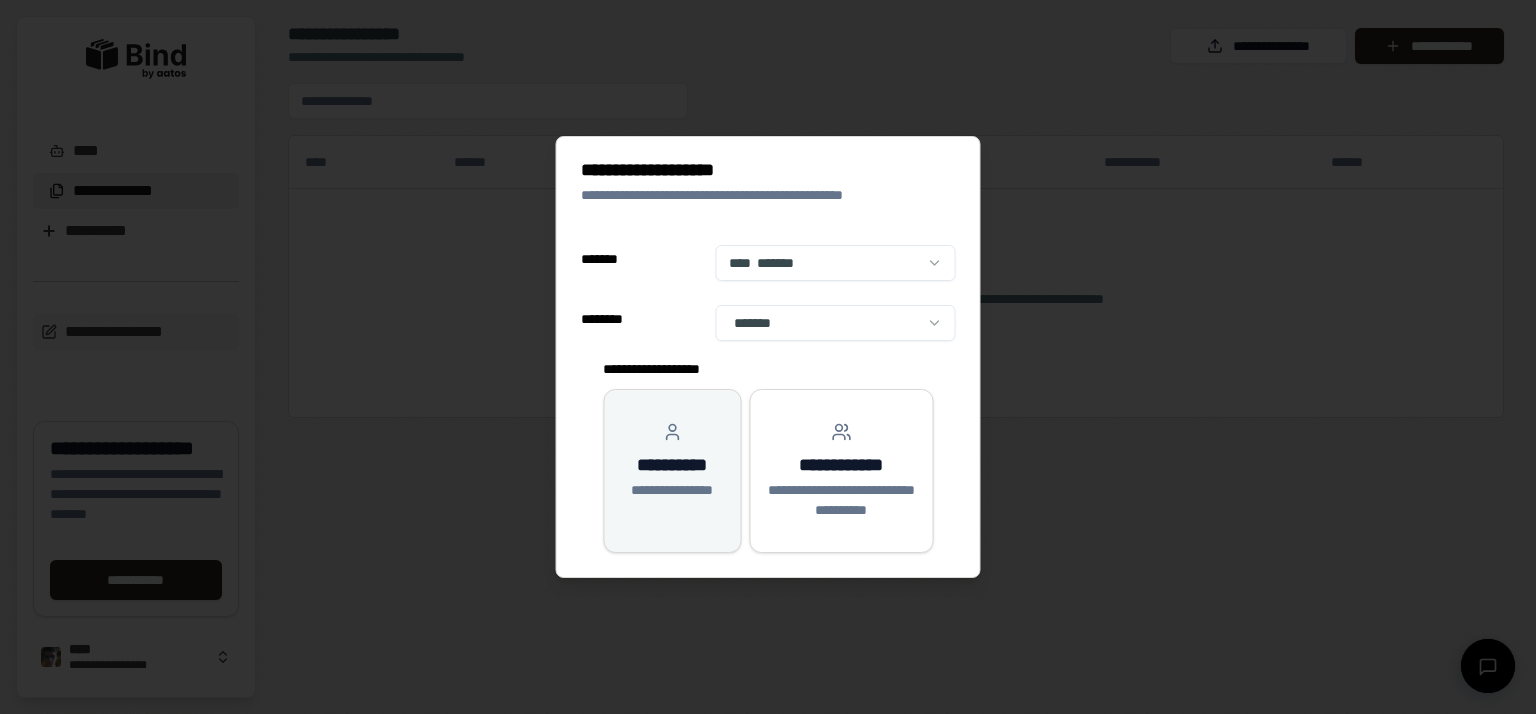 click on "**********" at bounding box center [672, 465] 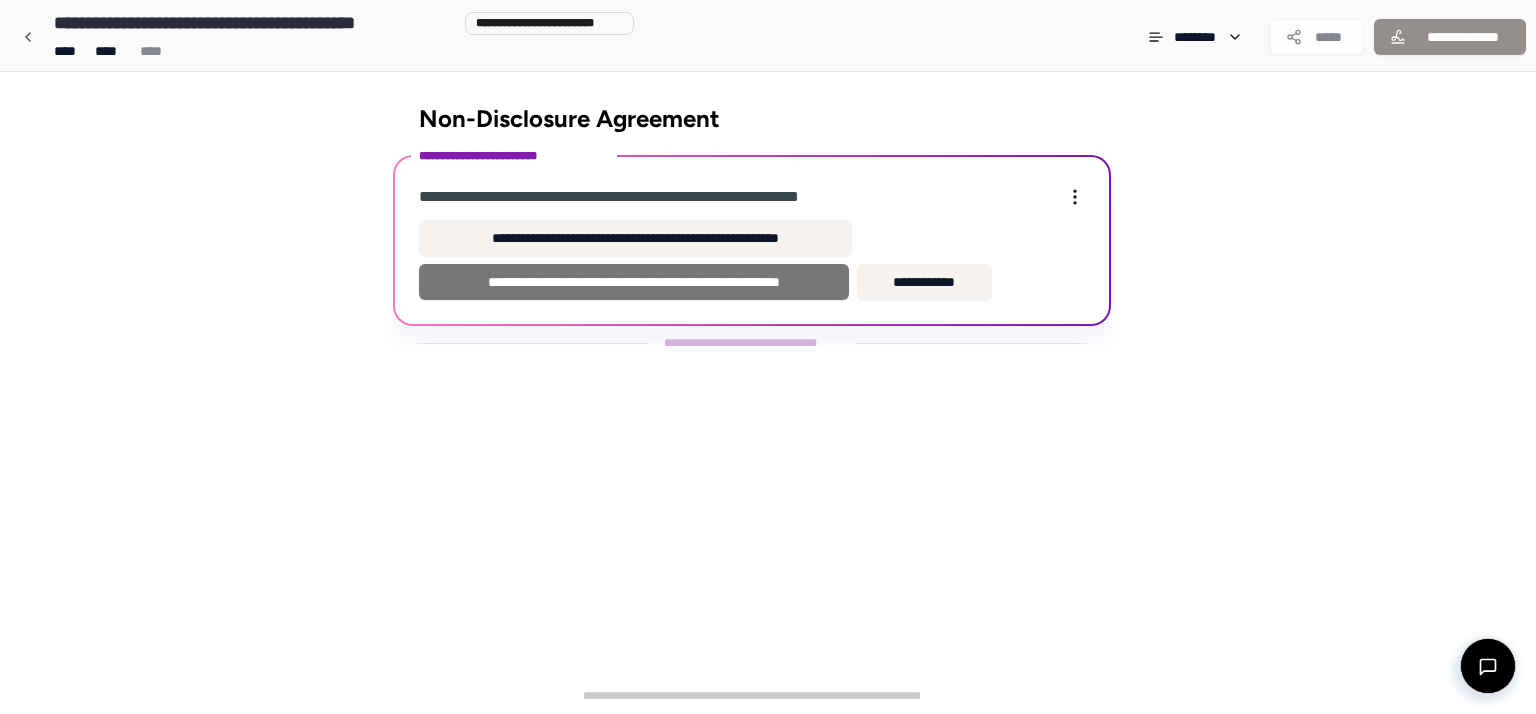 click on "**********" at bounding box center [634, 282] 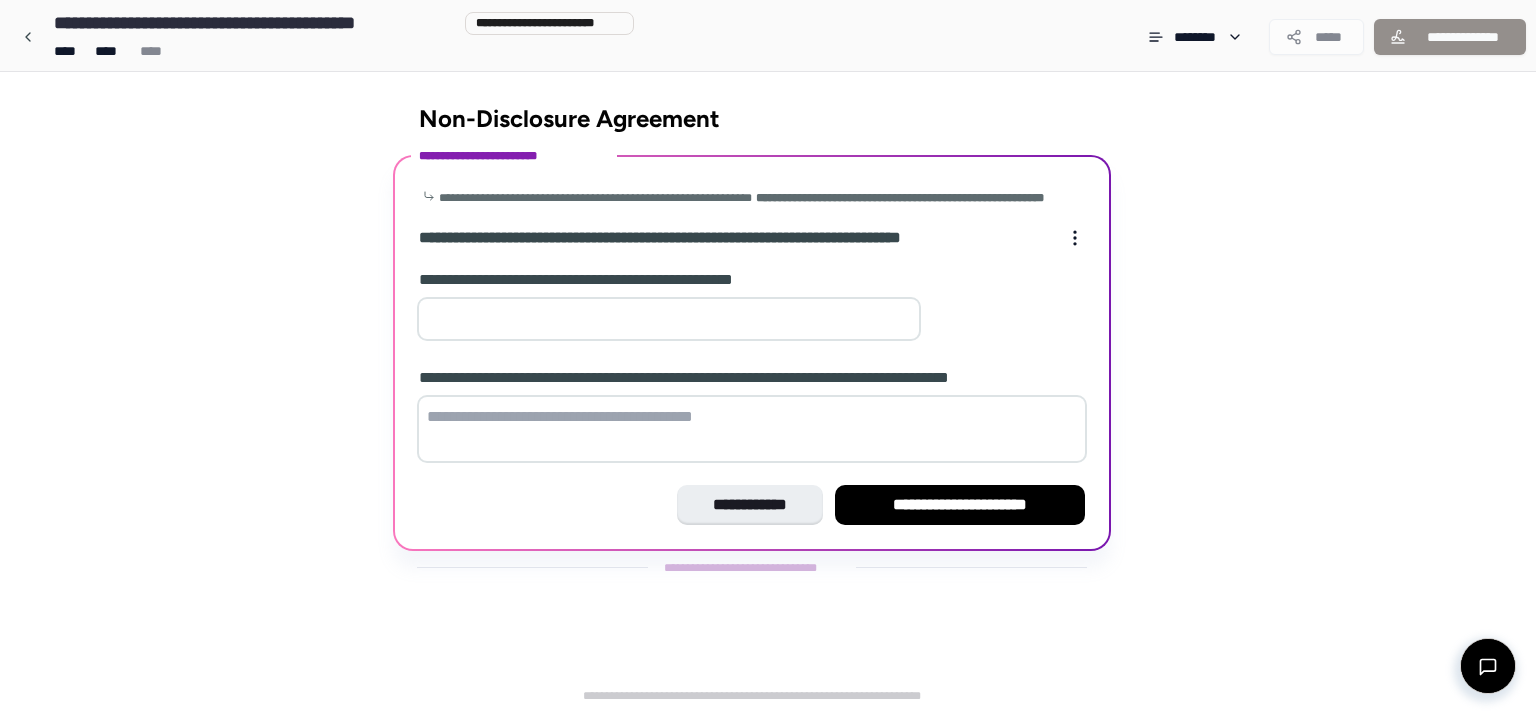 click at bounding box center [669, 319] 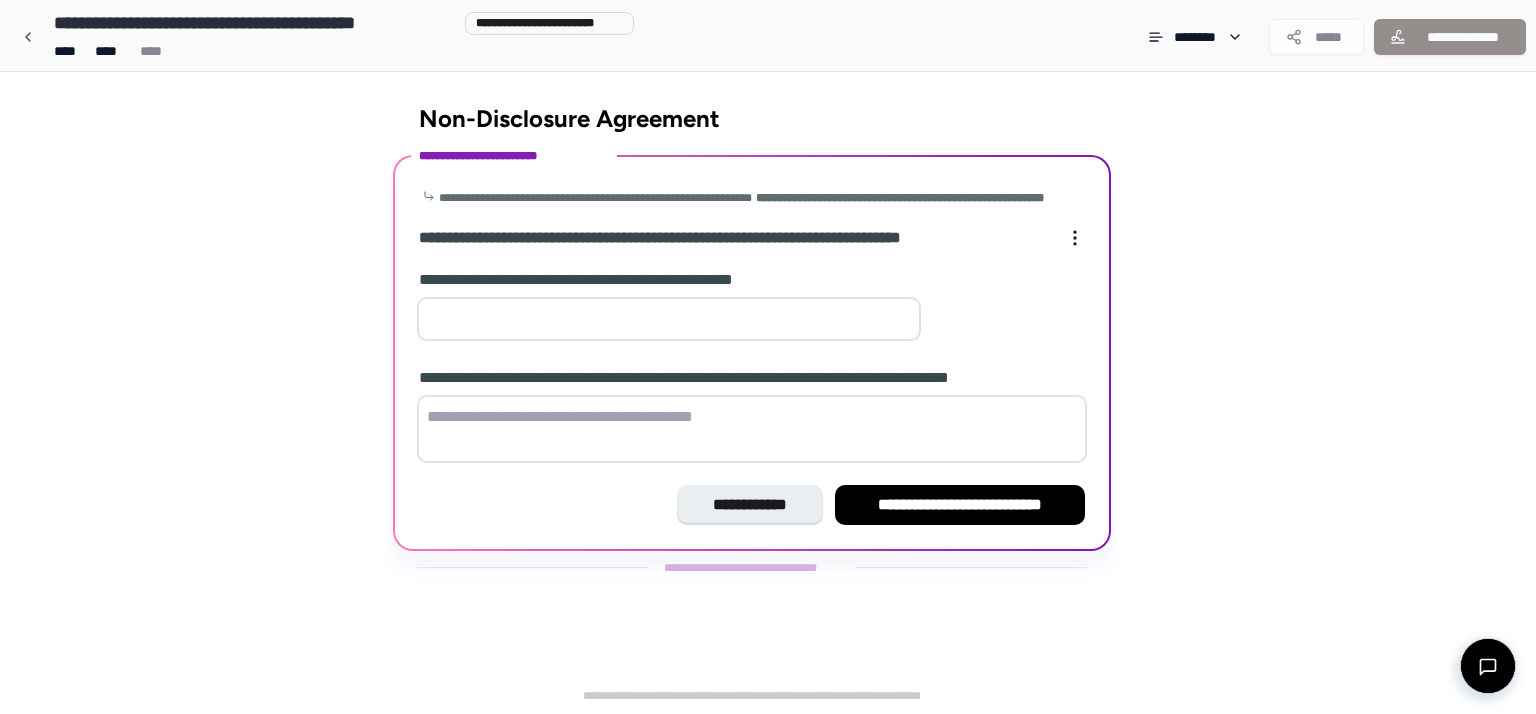 type on "*" 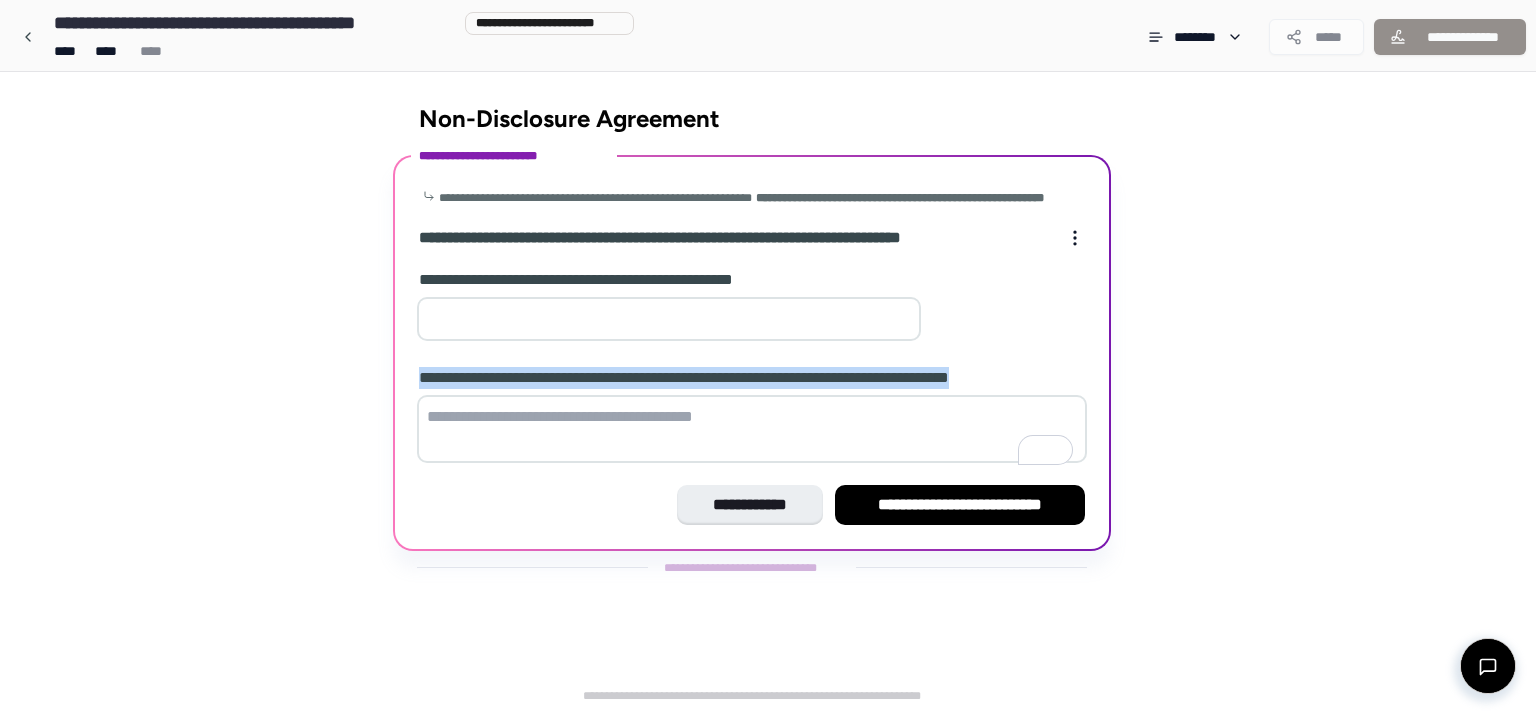 drag, startPoint x: 1077, startPoint y: 396, endPoint x: 420, endPoint y: 399, distance: 657.00684 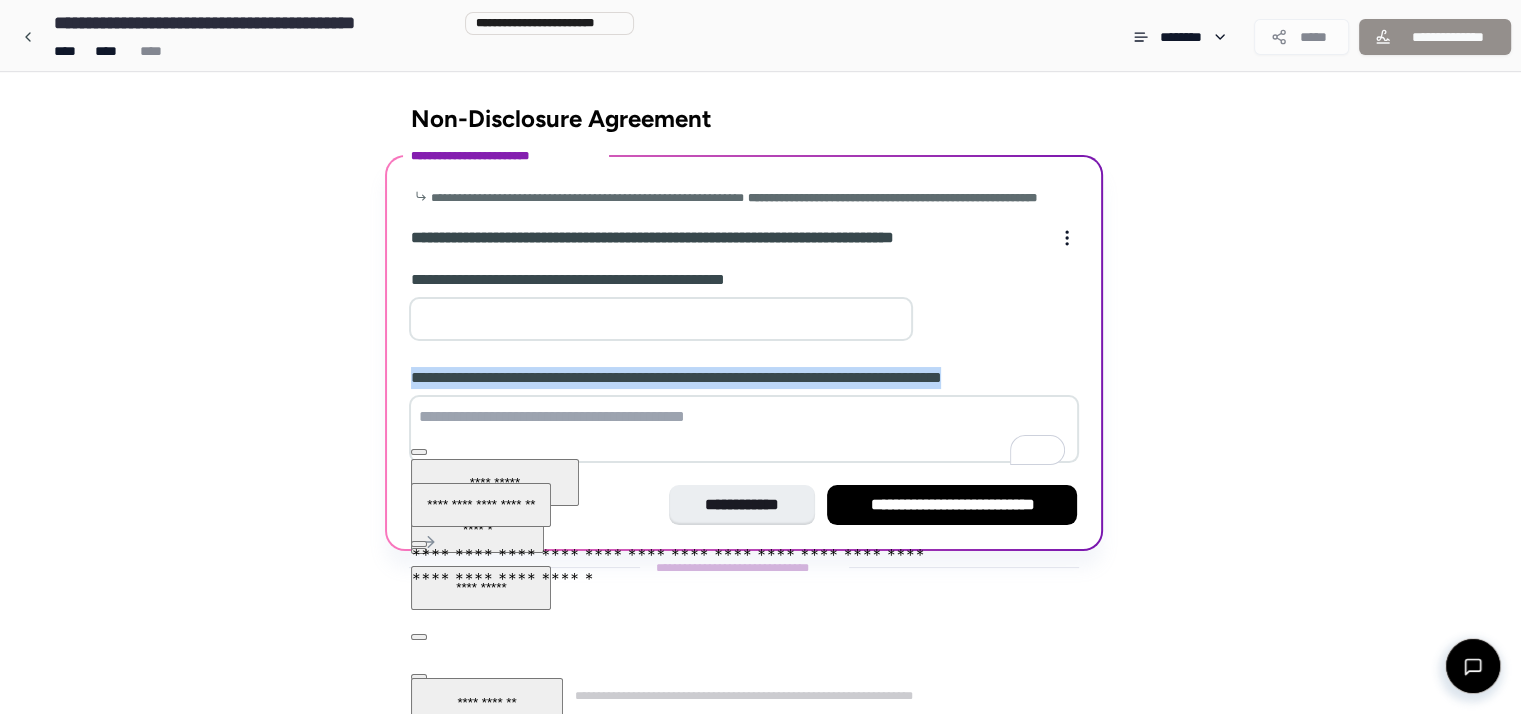 click 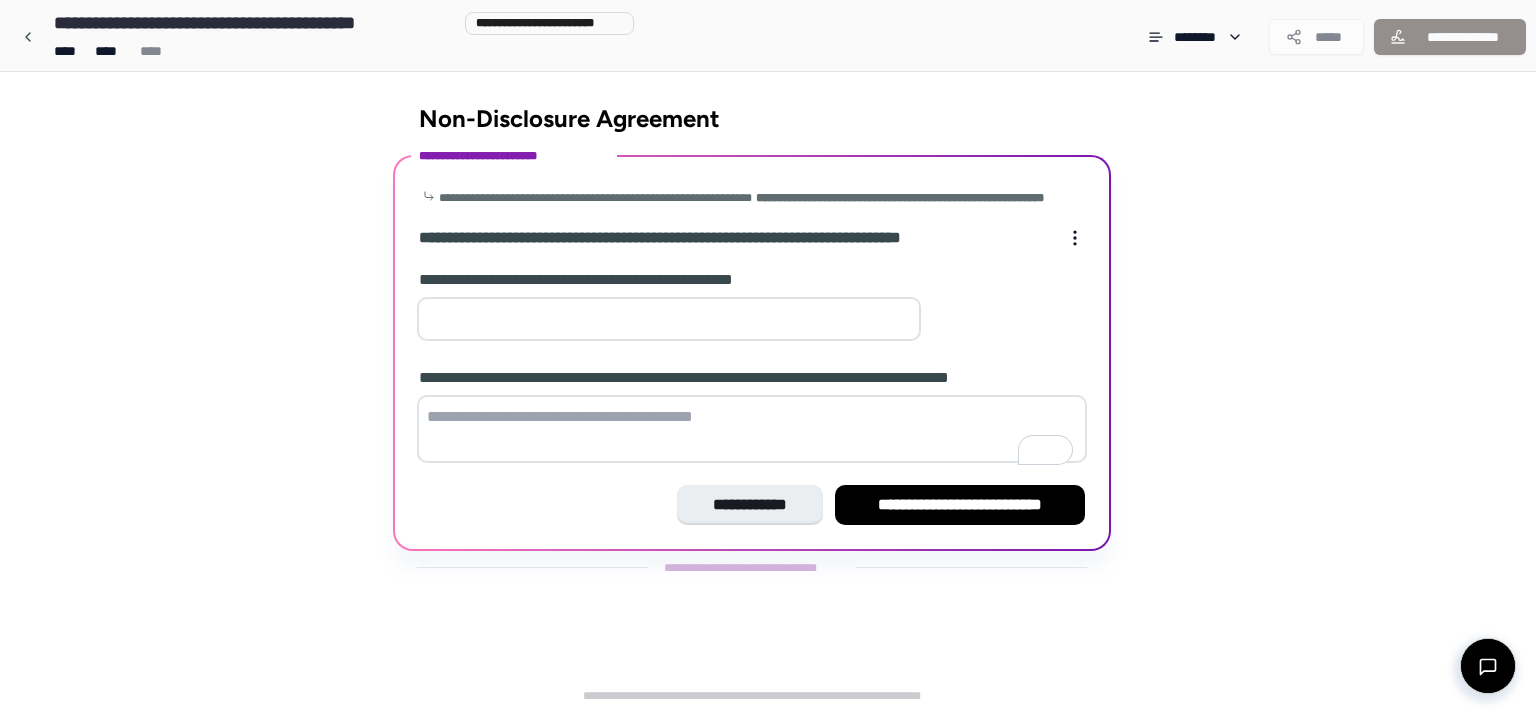 click at bounding box center [752, 429] 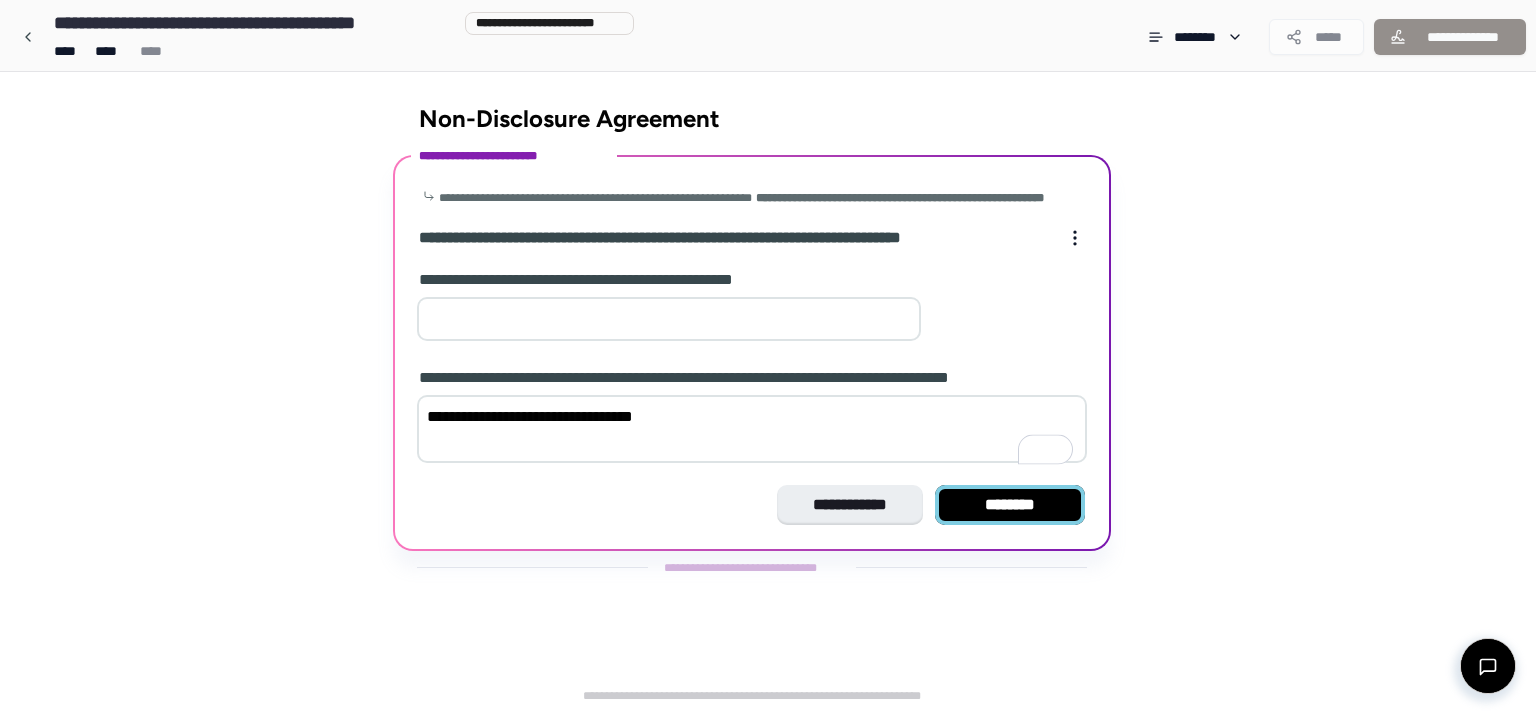 type on "**********" 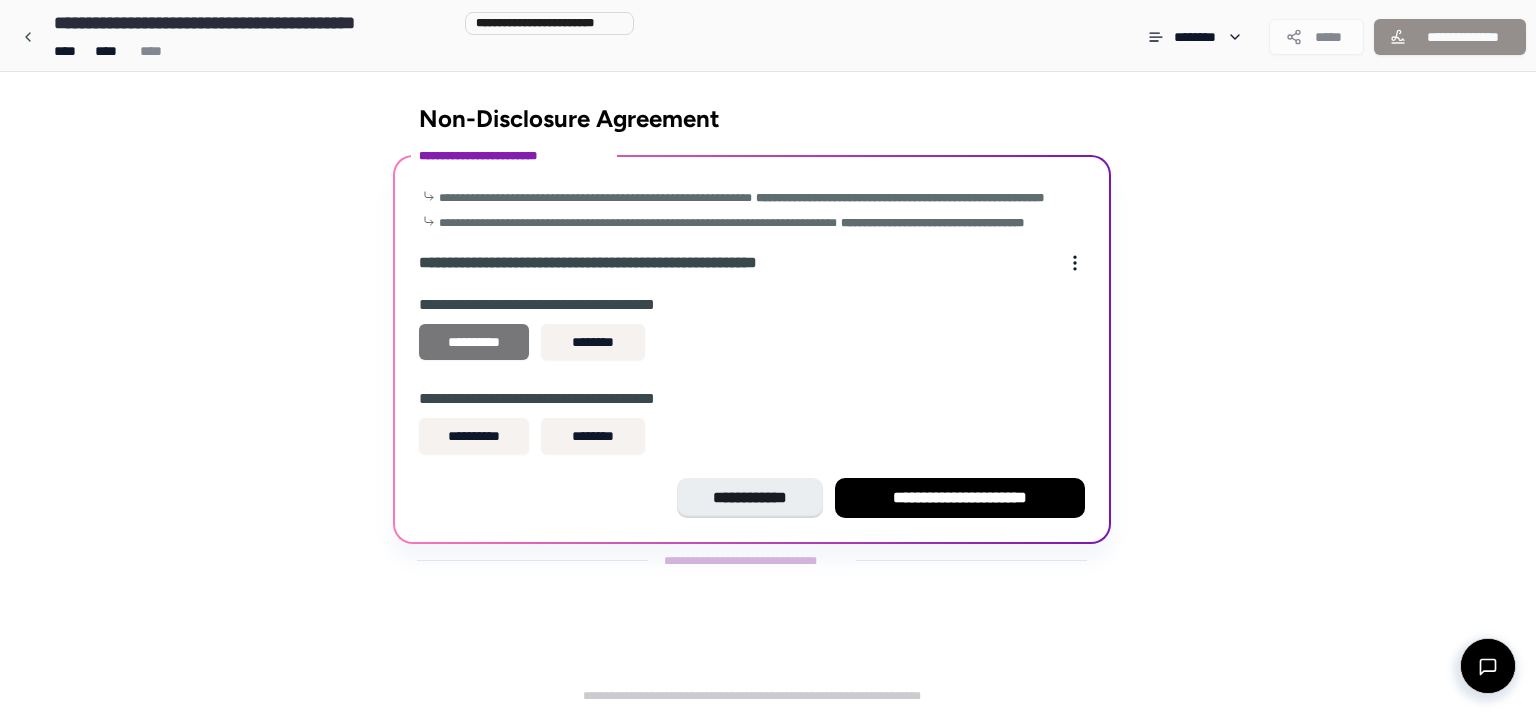 click on "**********" at bounding box center (474, 342) 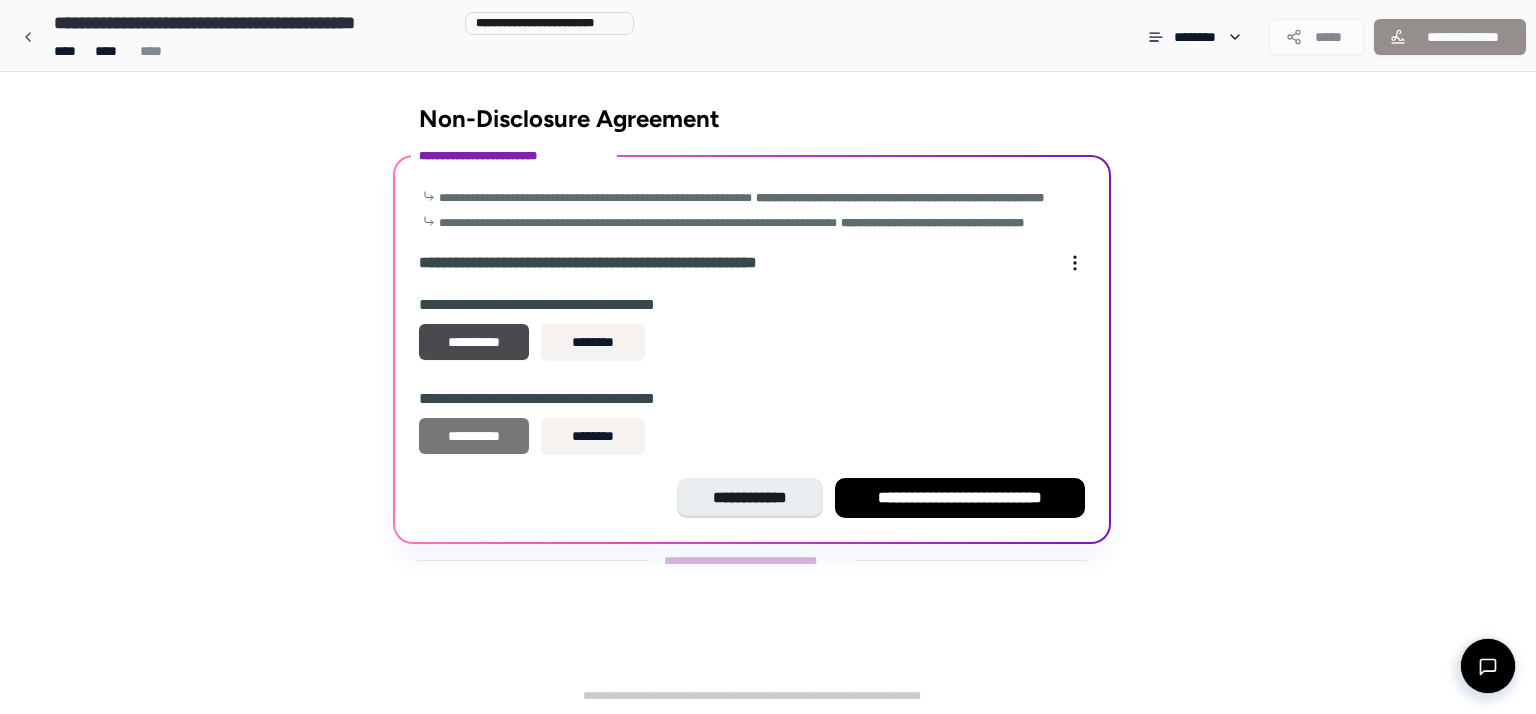 click on "**********" at bounding box center (474, 436) 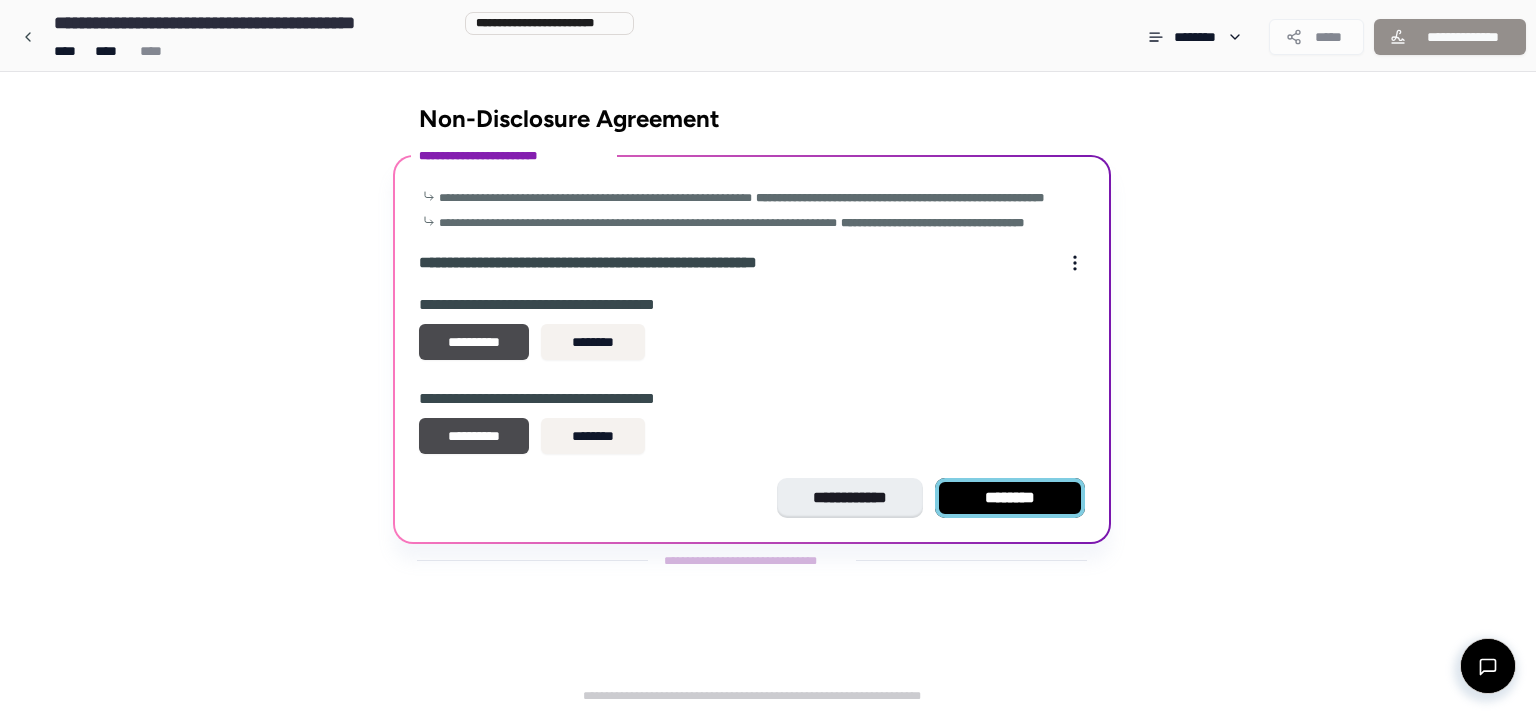 click on "********" at bounding box center (1010, 498) 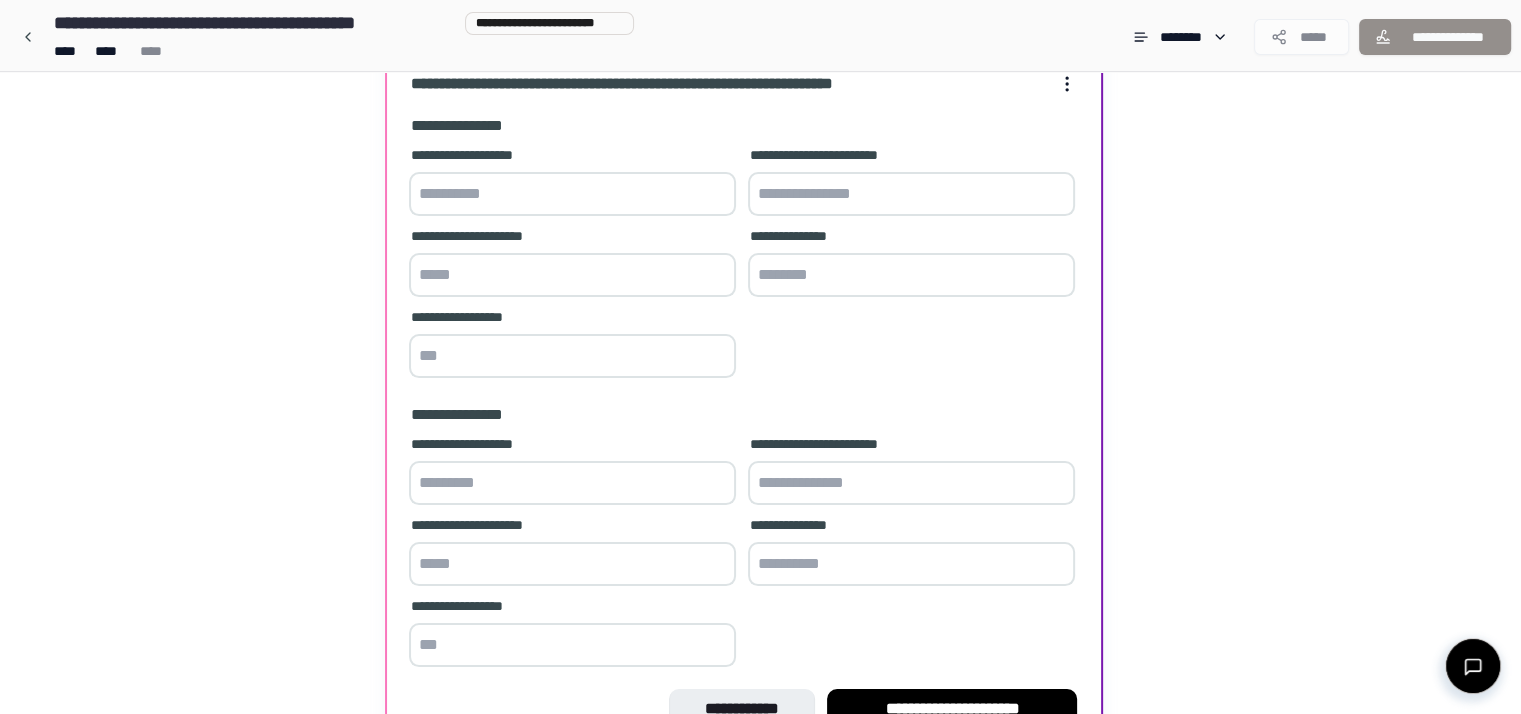 scroll, scrollTop: 338, scrollLeft: 0, axis: vertical 